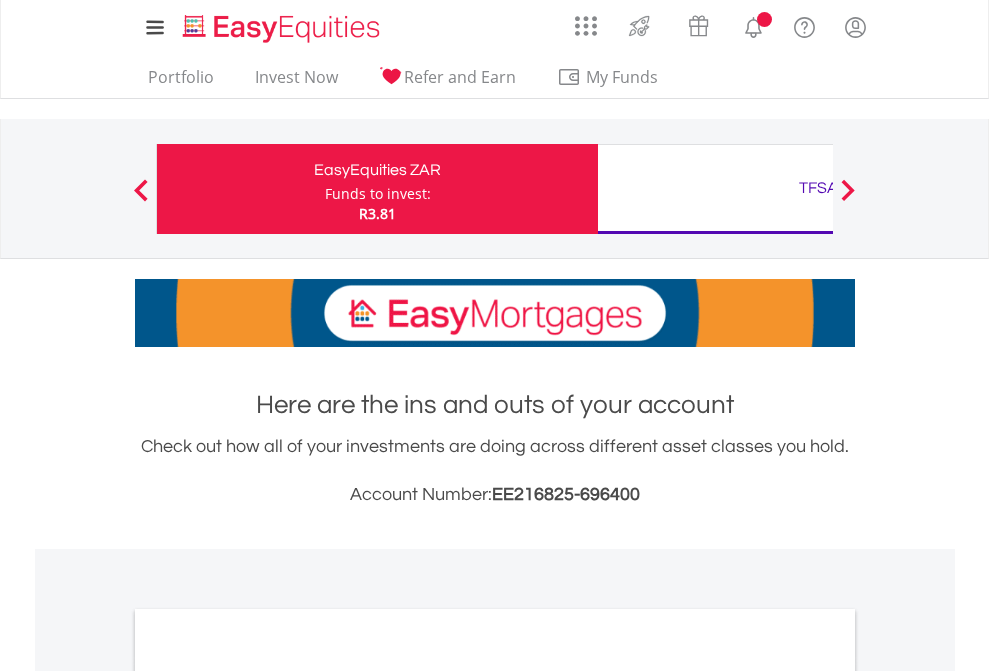 scroll, scrollTop: 0, scrollLeft: 0, axis: both 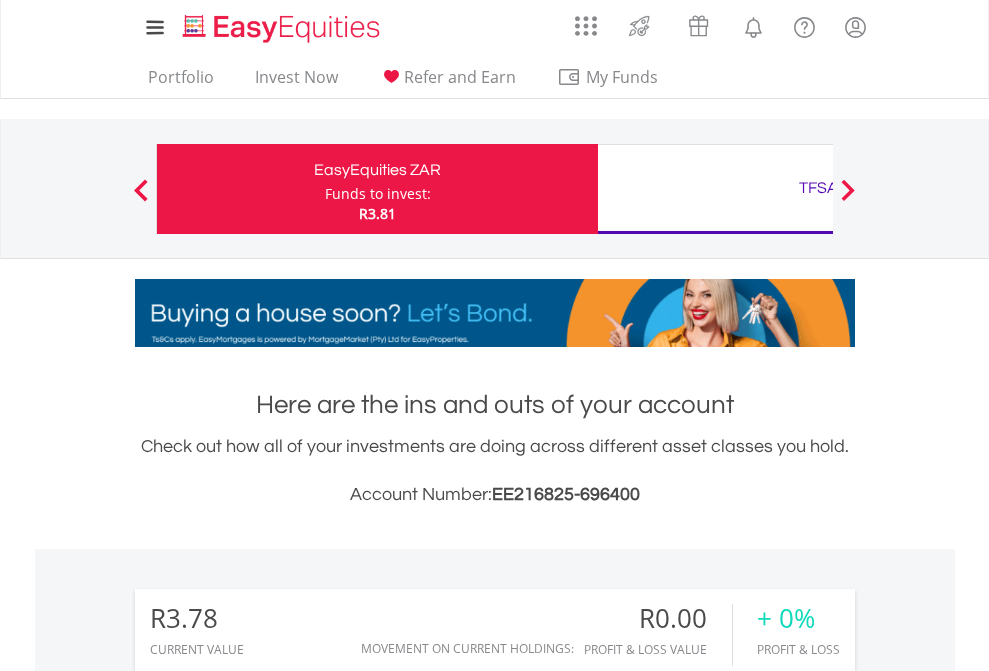 click on "Funds to invest:" at bounding box center [378, 194] 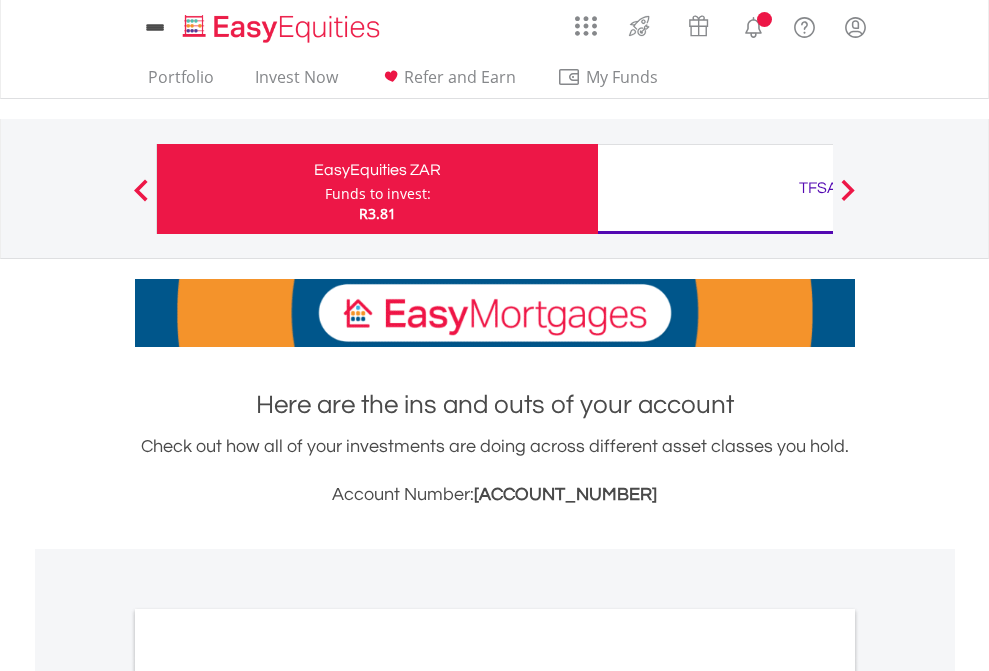 scroll, scrollTop: 0, scrollLeft: 0, axis: both 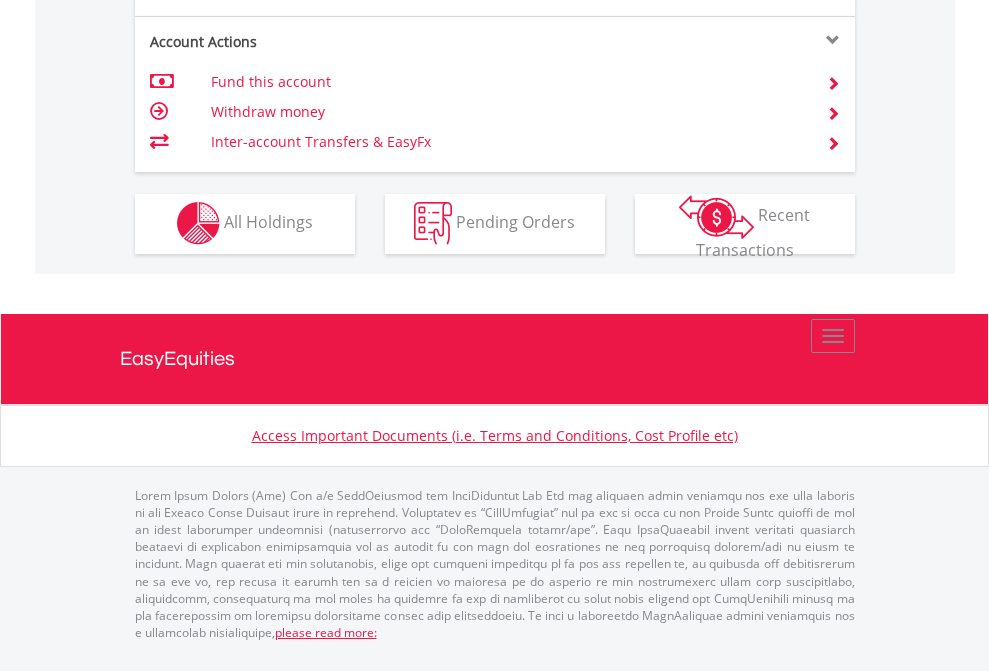 click on "Investment types" at bounding box center (706, -353) 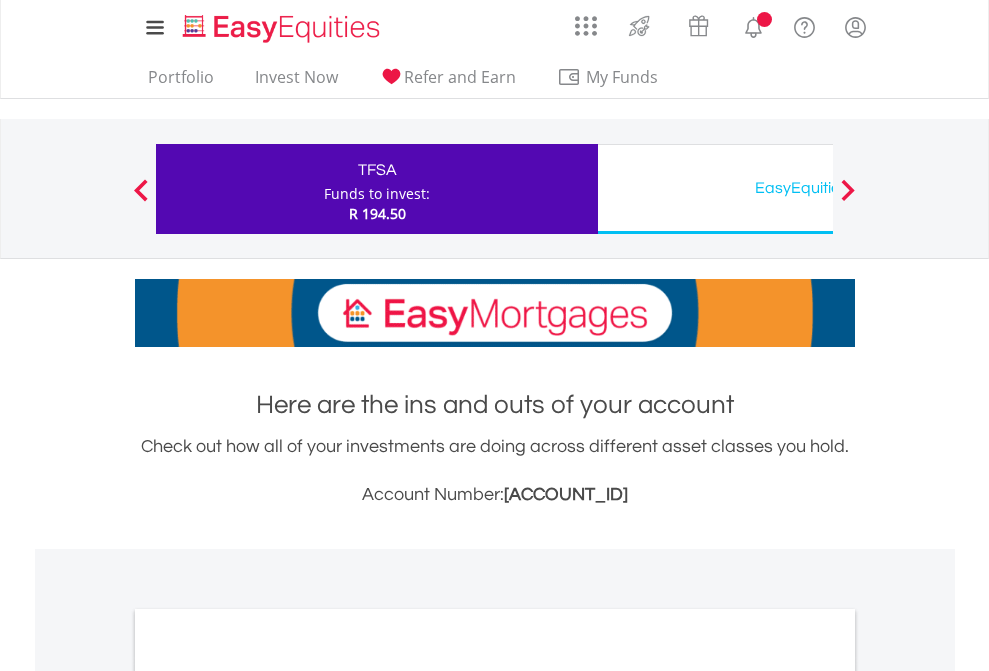 scroll, scrollTop: 0, scrollLeft: 0, axis: both 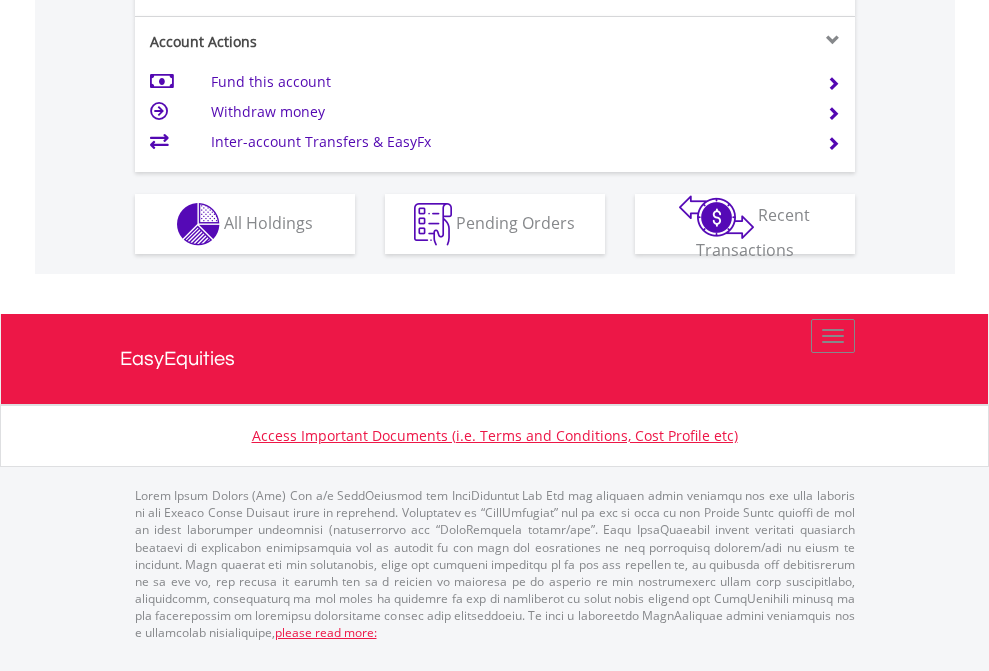 click on "Investment types" at bounding box center (706, -337) 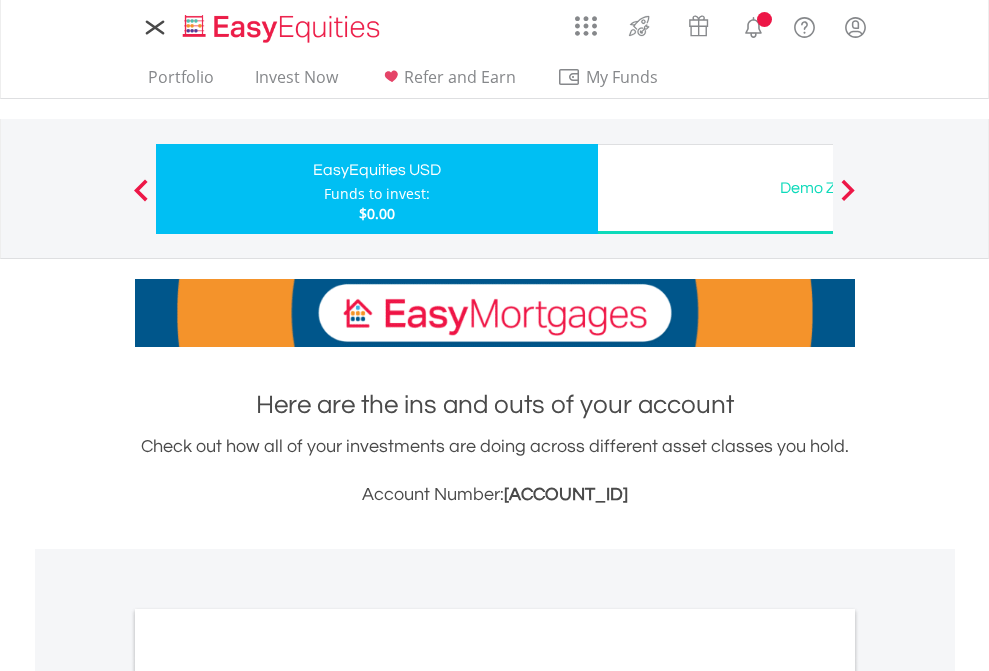 scroll, scrollTop: 0, scrollLeft: 0, axis: both 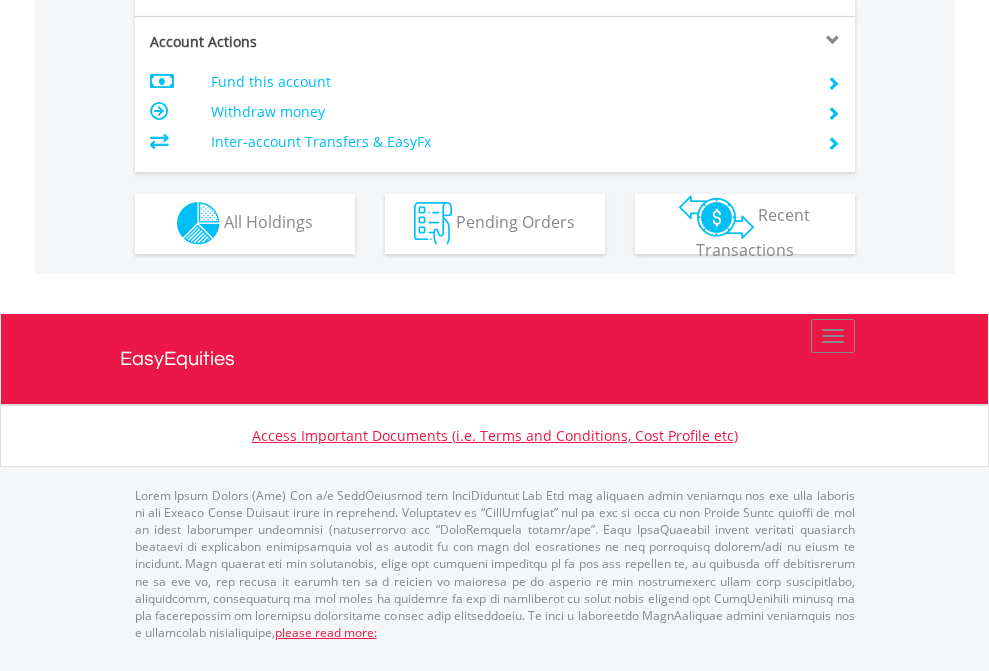 click on "Investment types" at bounding box center [706, -353] 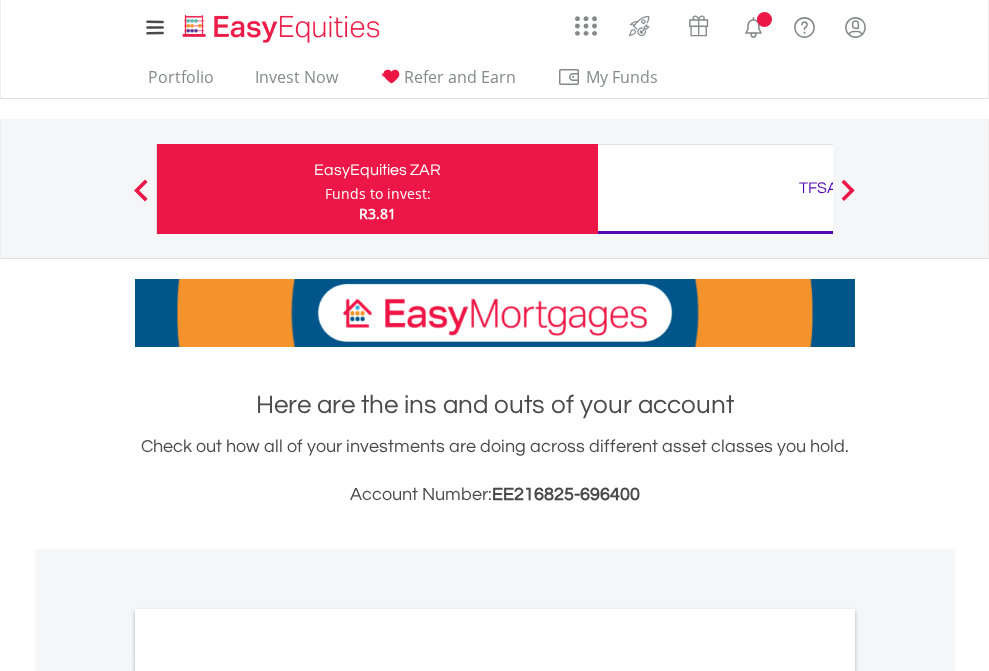 scroll, scrollTop: 0, scrollLeft: 0, axis: both 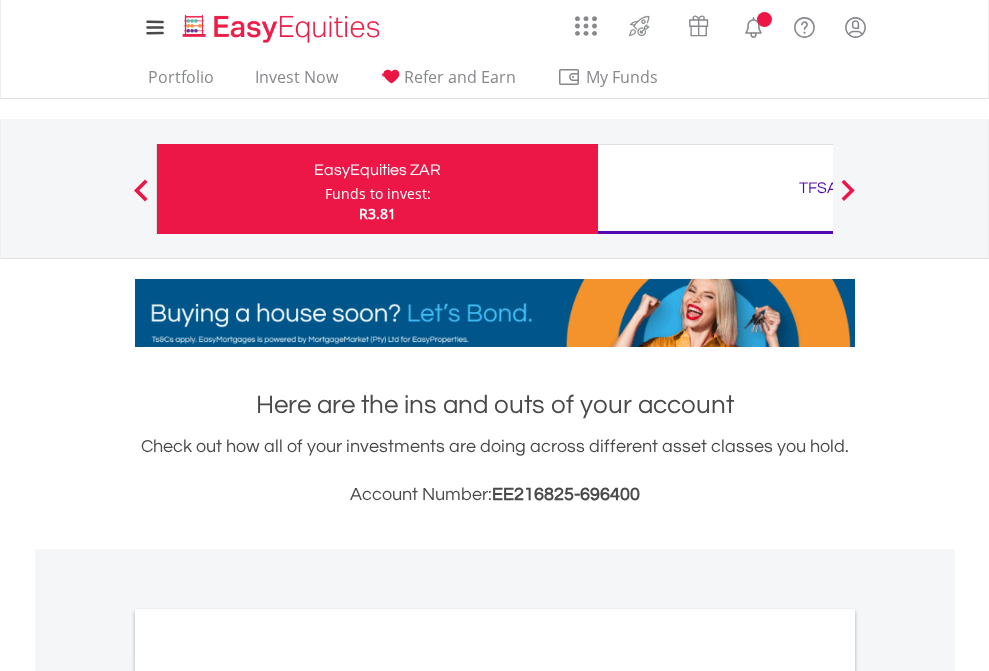 click on "All Holdings" at bounding box center [268, 1096] 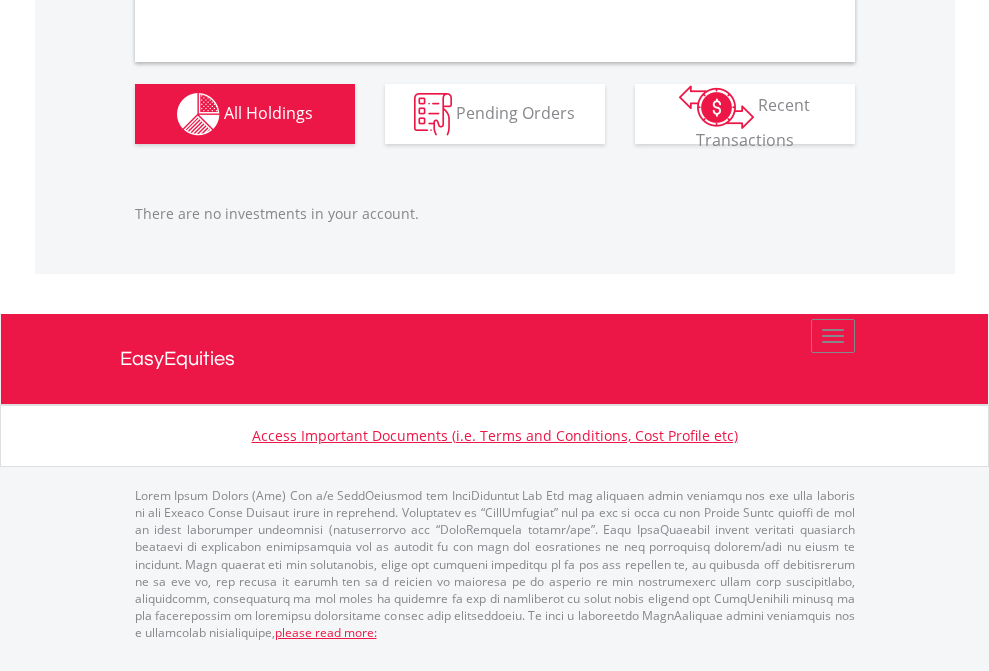 scroll, scrollTop: 1980, scrollLeft: 0, axis: vertical 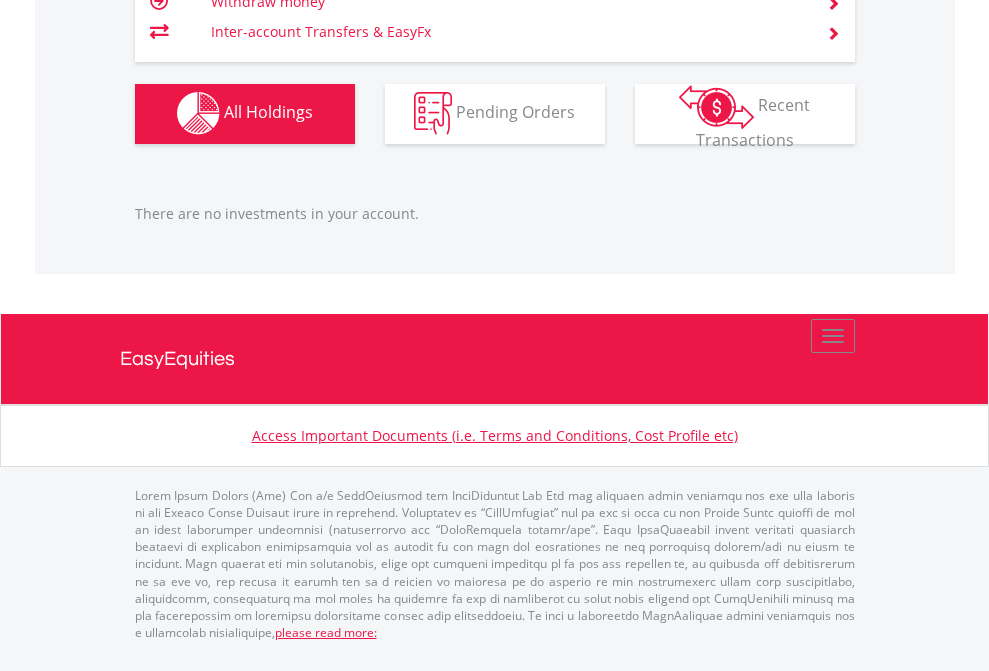 click on "TFSA" at bounding box center [818, -1142] 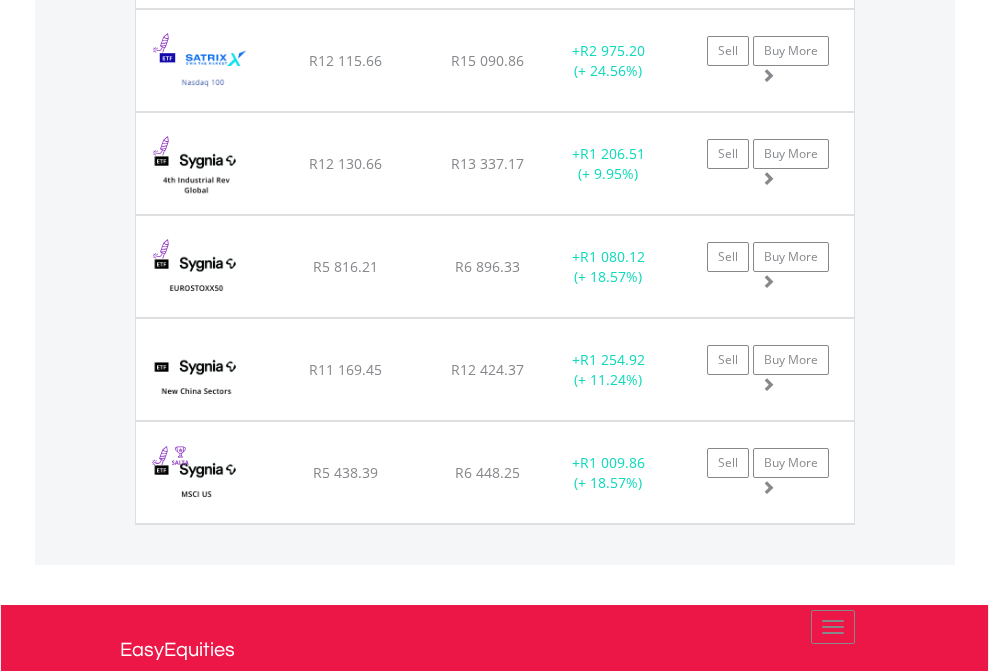 scroll, scrollTop: 2305, scrollLeft: 0, axis: vertical 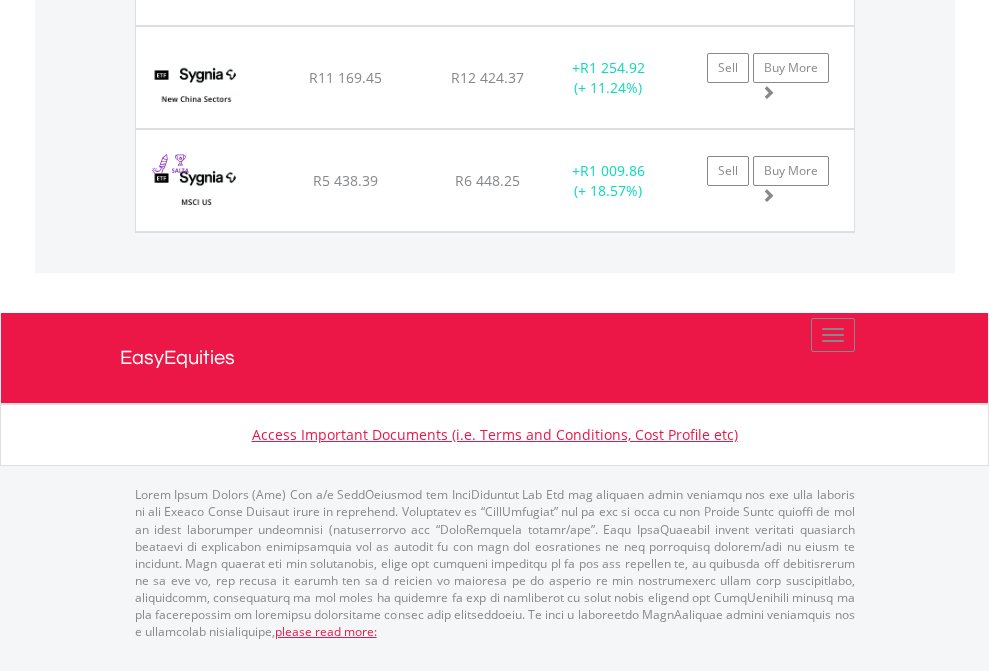 click on "EasyEquities USD" at bounding box center [818, -2037] 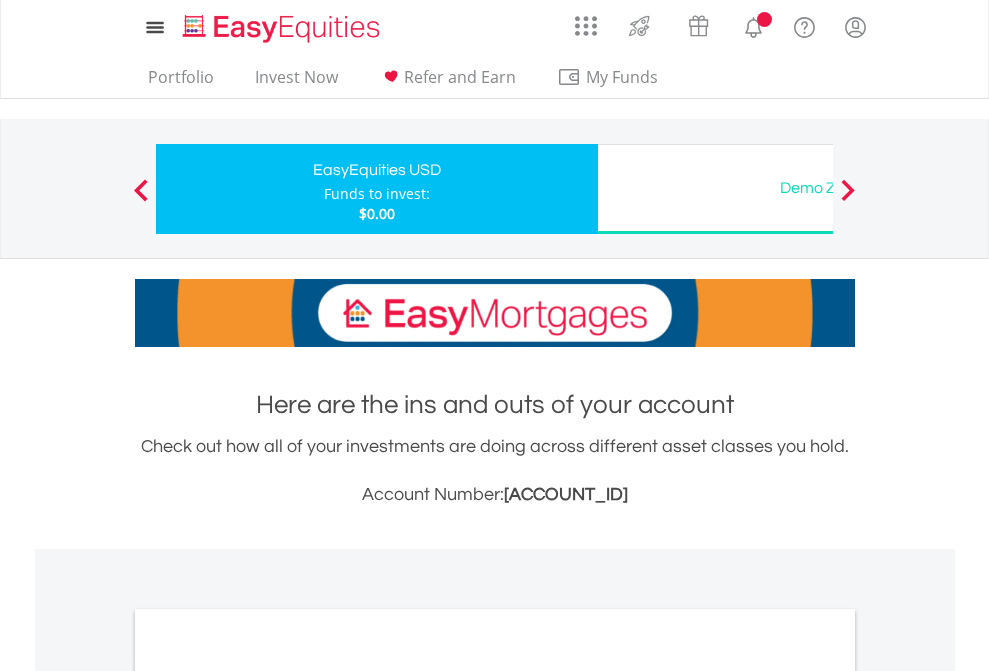 scroll, scrollTop: 0, scrollLeft: 0, axis: both 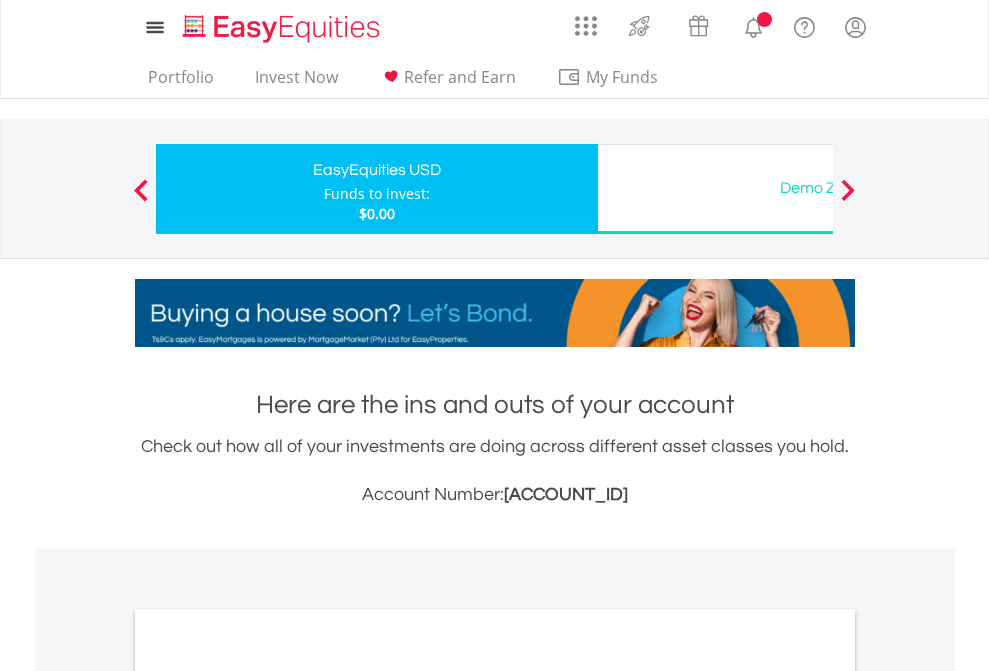 click on "All Holdings" at bounding box center [268, 1096] 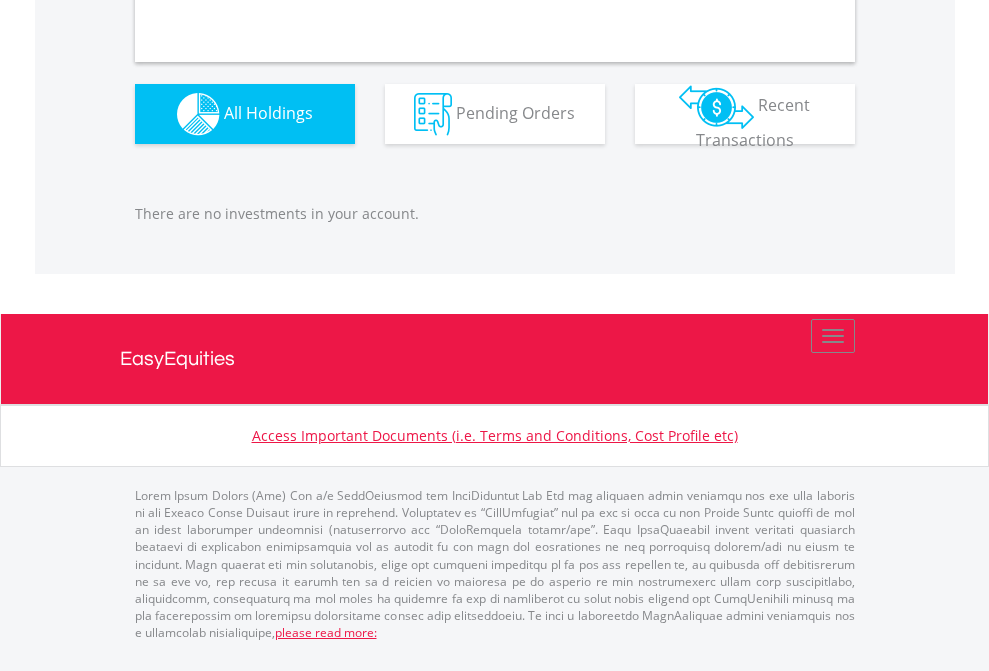 scroll, scrollTop: 1980, scrollLeft: 0, axis: vertical 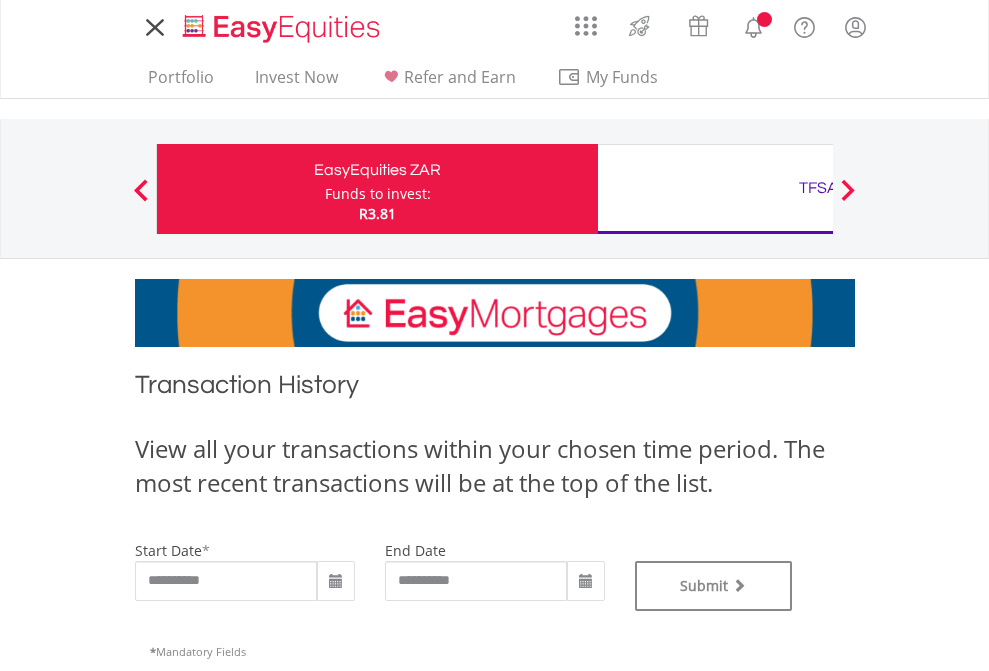 type on "**********" 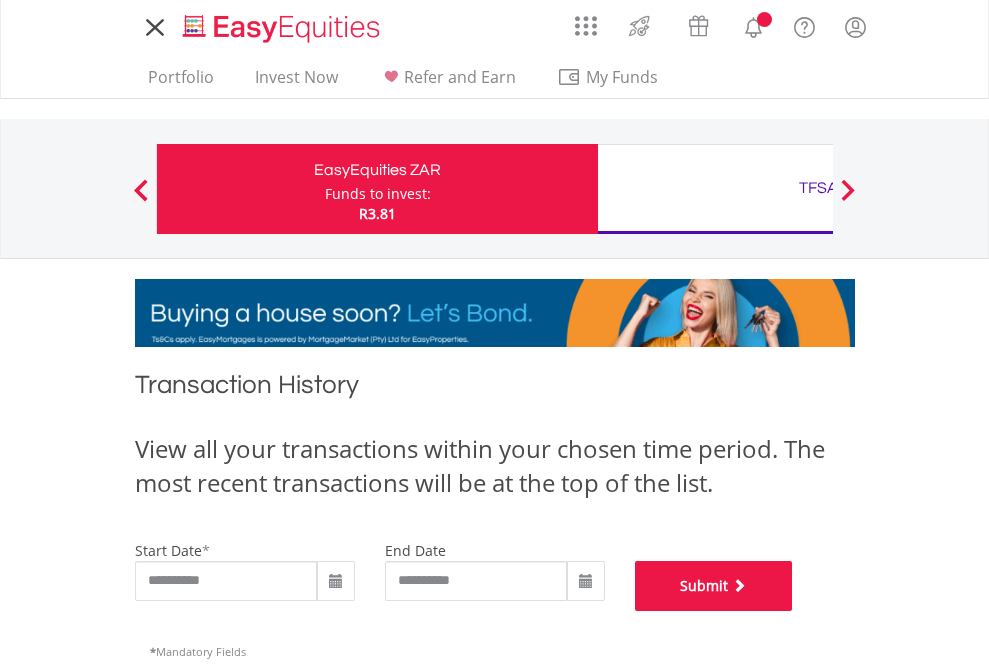click on "Submit" at bounding box center (714, 586) 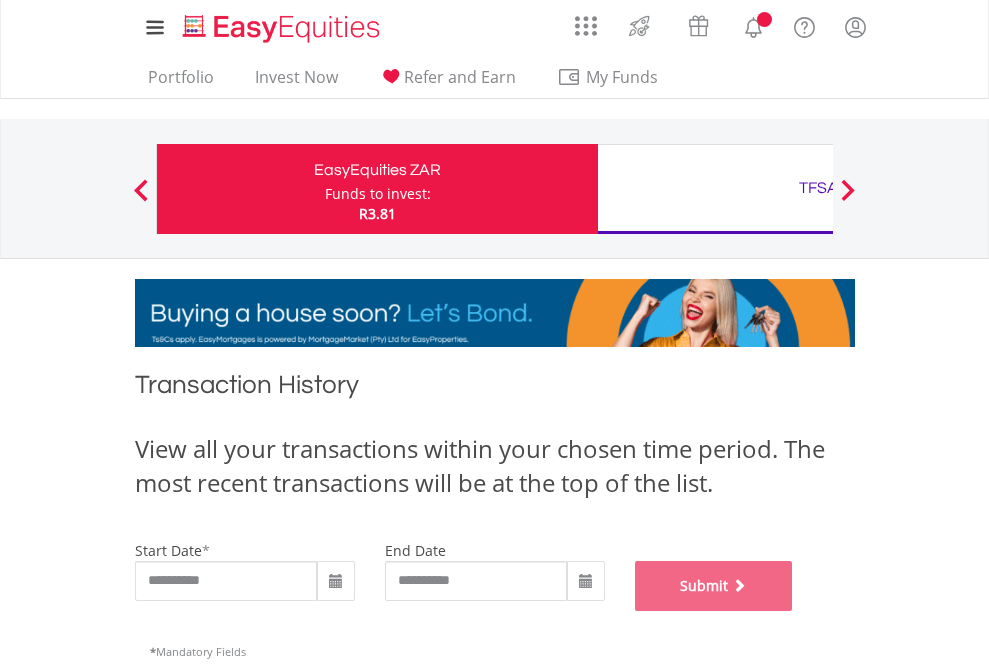scroll, scrollTop: 811, scrollLeft: 0, axis: vertical 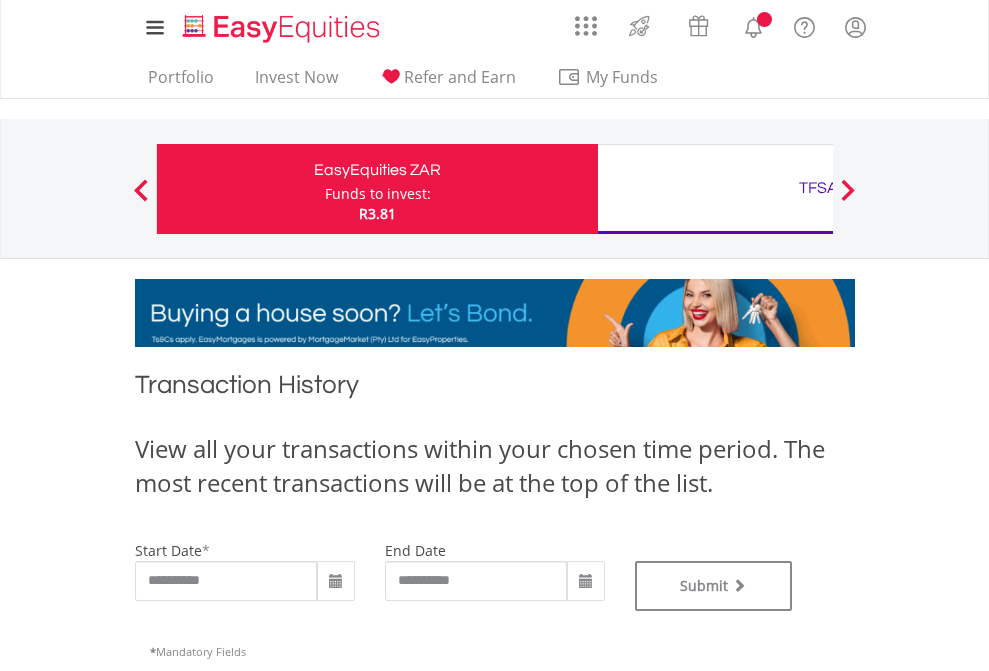 click on "TFSA" at bounding box center [818, 188] 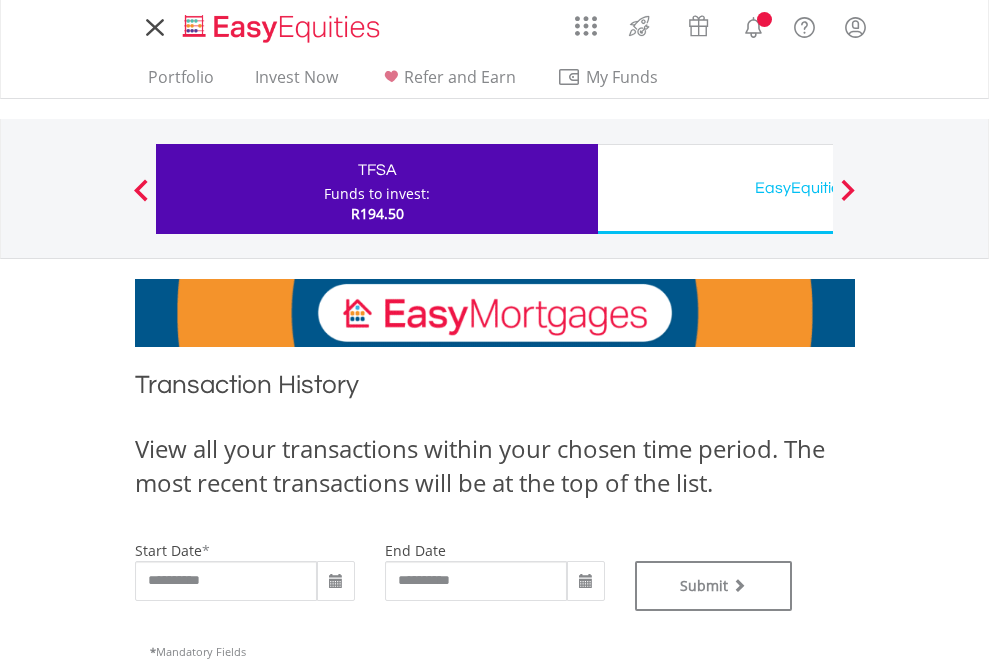 scroll, scrollTop: 0, scrollLeft: 0, axis: both 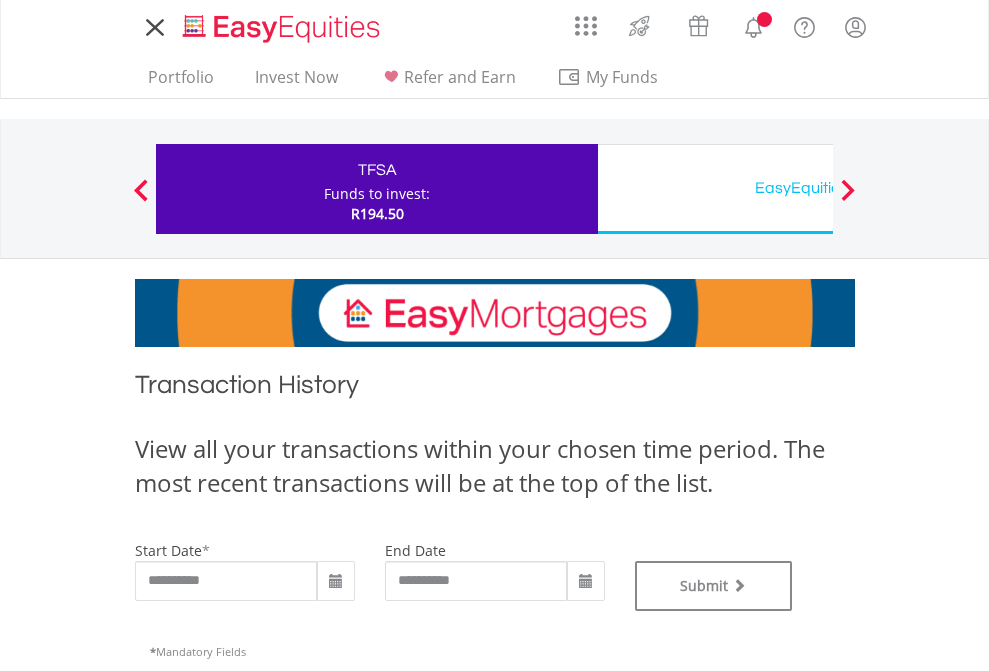 type on "**********" 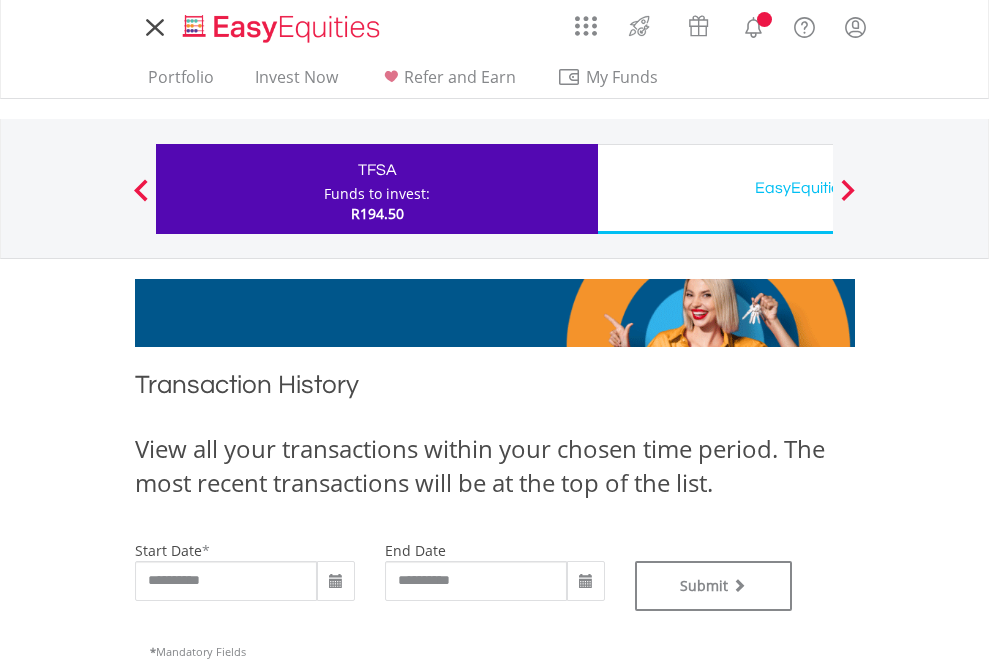 type on "**********" 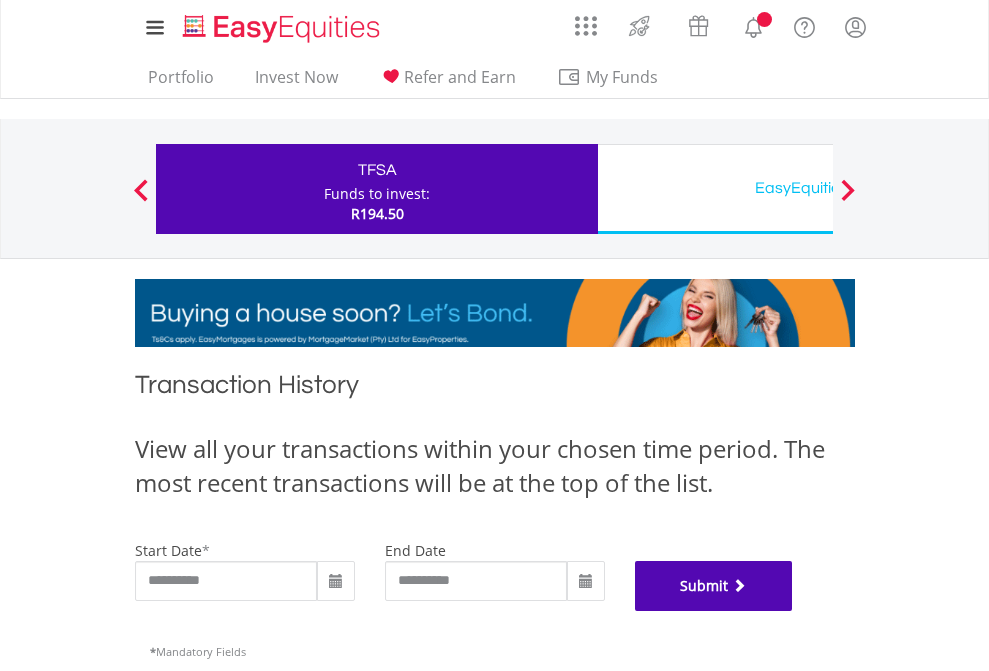 click on "Submit" at bounding box center (714, 586) 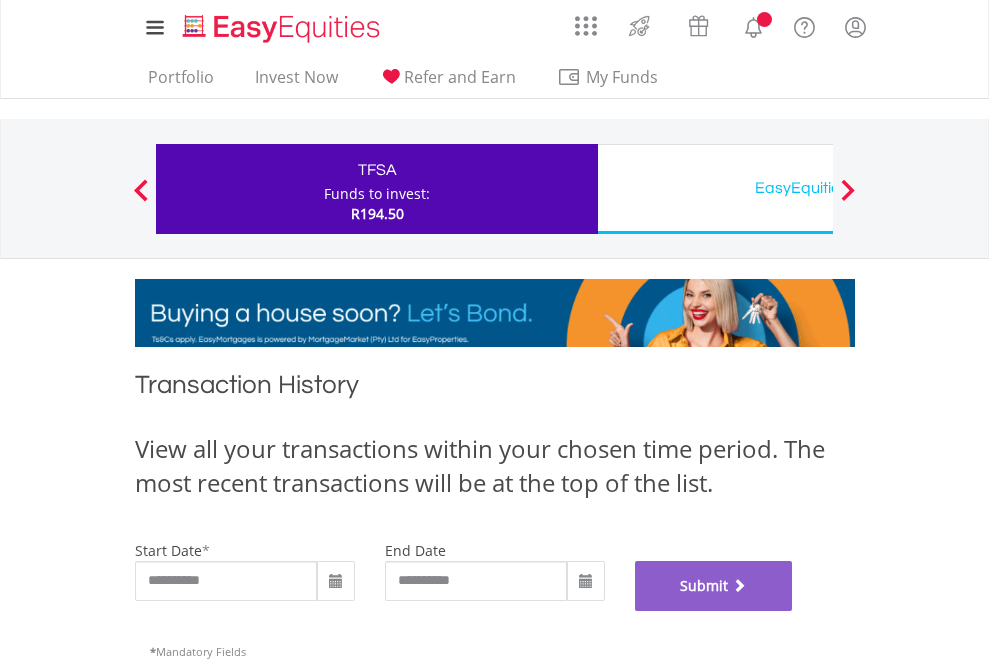 scroll, scrollTop: 811, scrollLeft: 0, axis: vertical 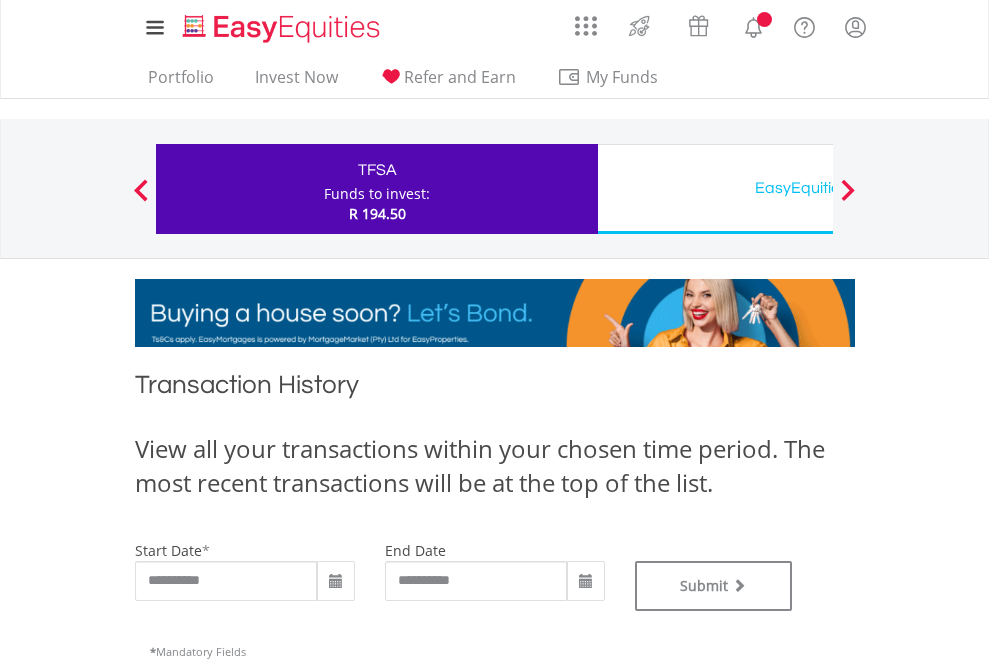 click on "EasyEquities USD" at bounding box center [818, 188] 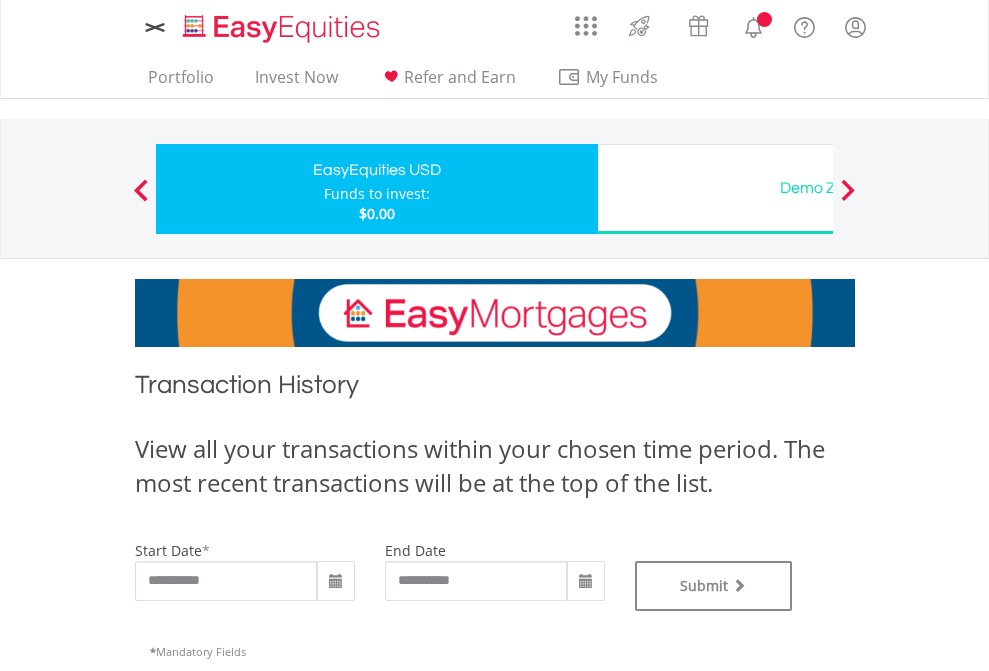 scroll, scrollTop: 0, scrollLeft: 0, axis: both 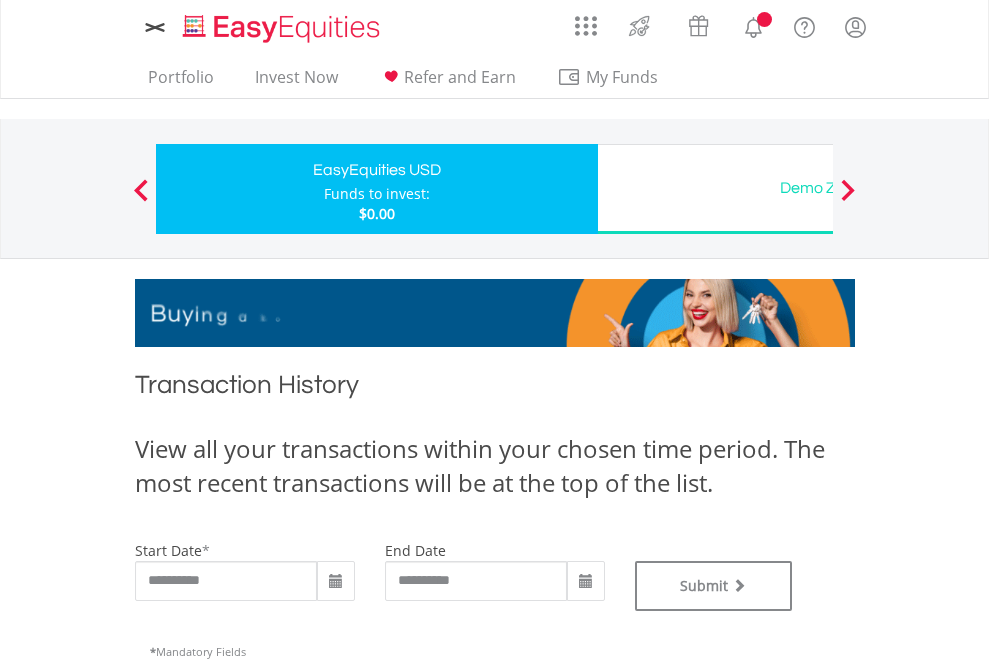 type on "**********" 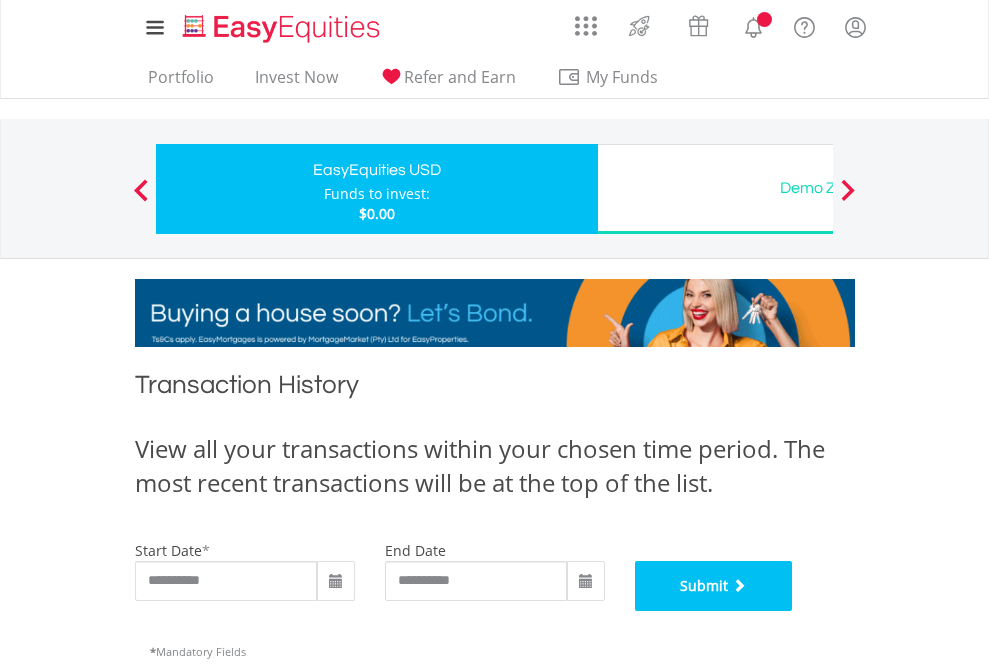 click on "Submit" at bounding box center [714, 586] 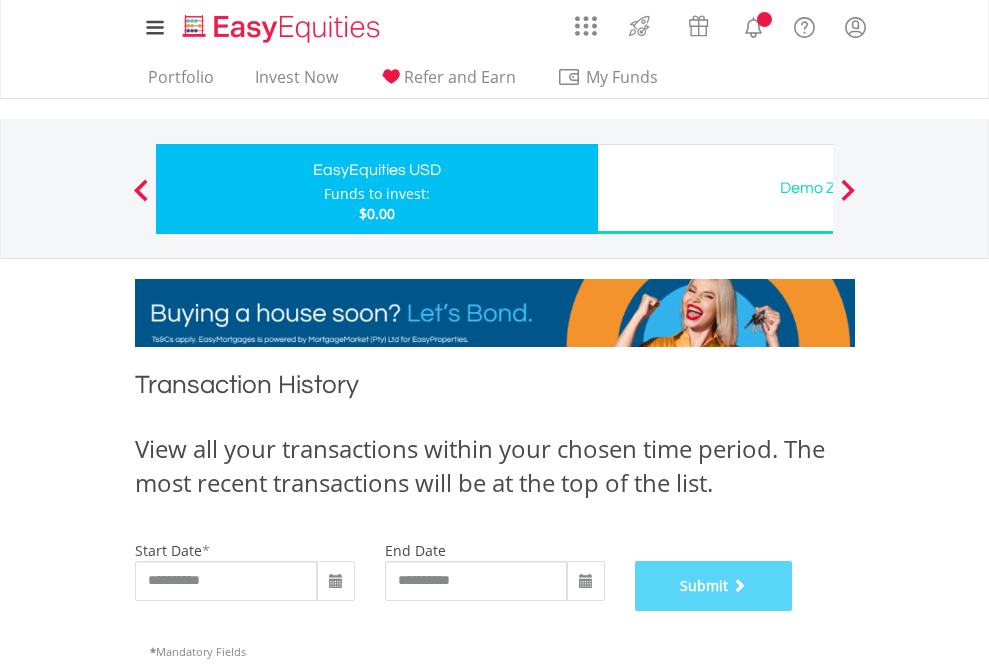 scroll, scrollTop: 811, scrollLeft: 0, axis: vertical 